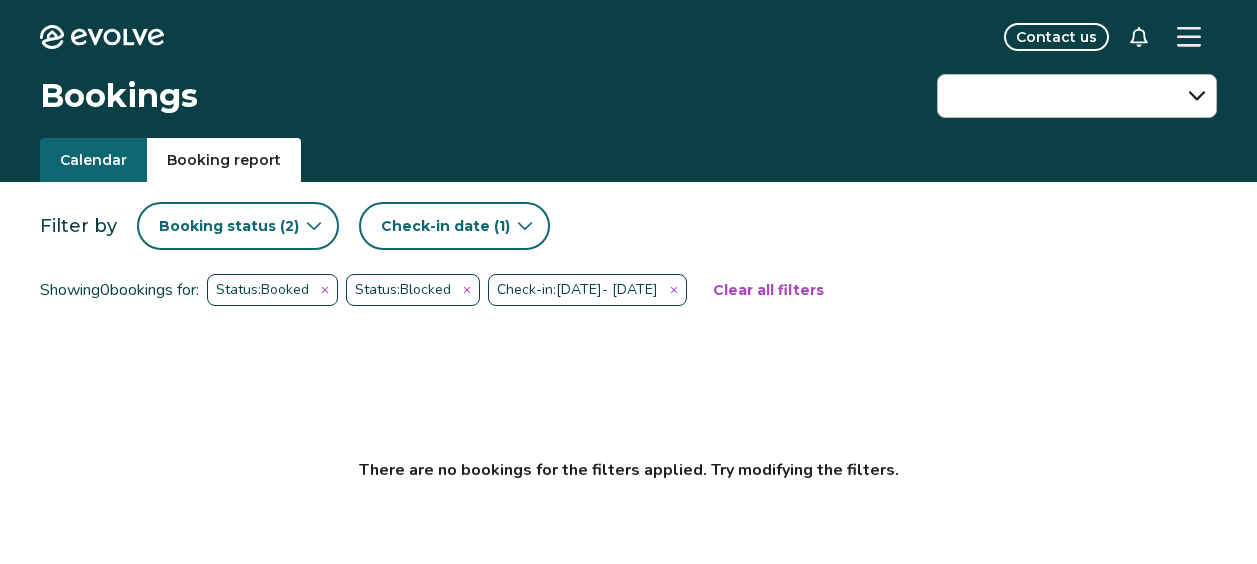 scroll, scrollTop: 0, scrollLeft: 0, axis: both 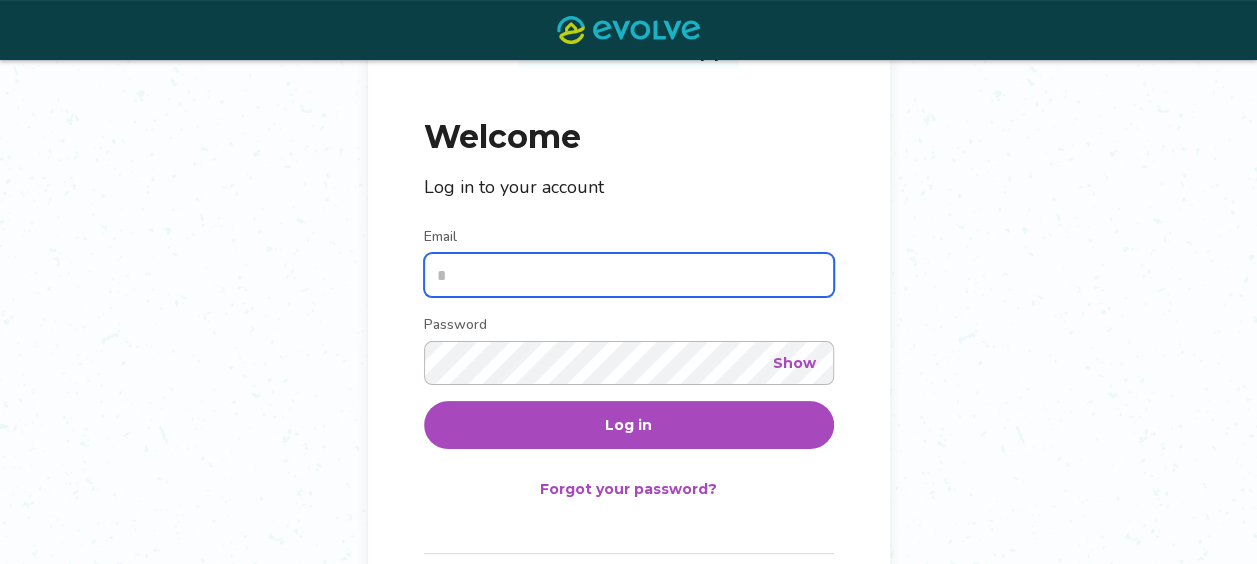 type on "**********" 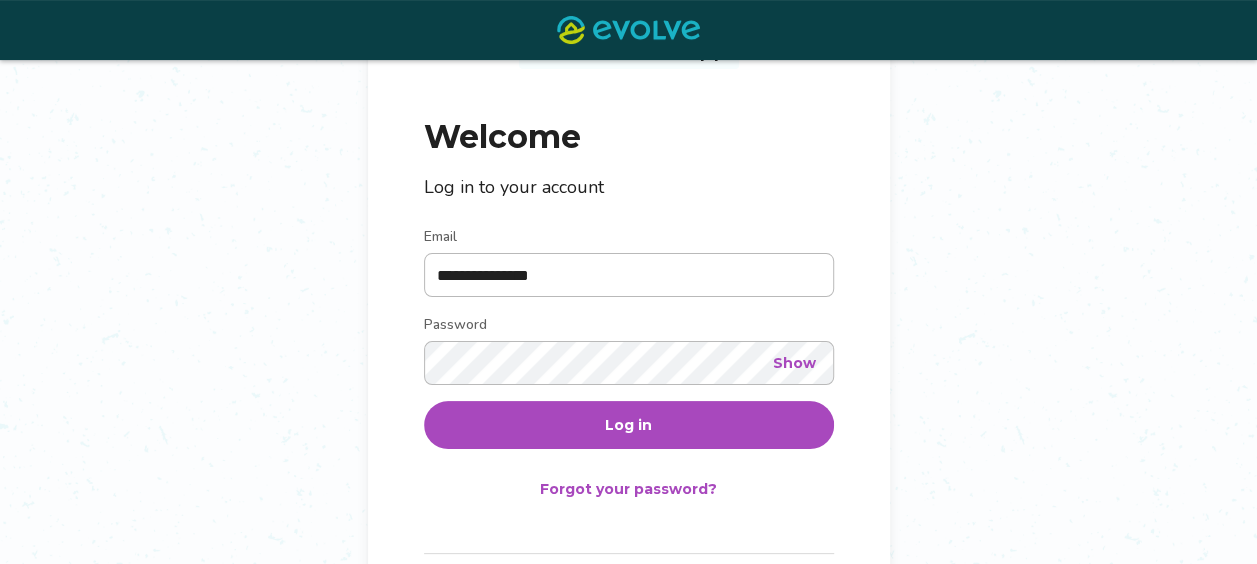click on "Log in" at bounding box center [629, 425] 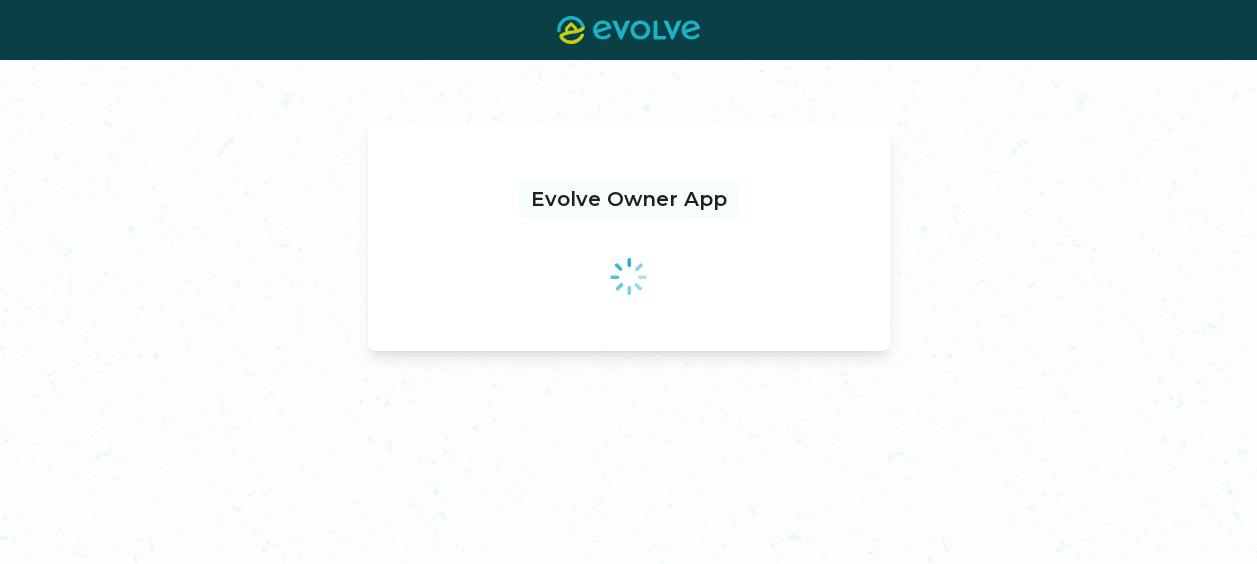 scroll, scrollTop: 0, scrollLeft: 0, axis: both 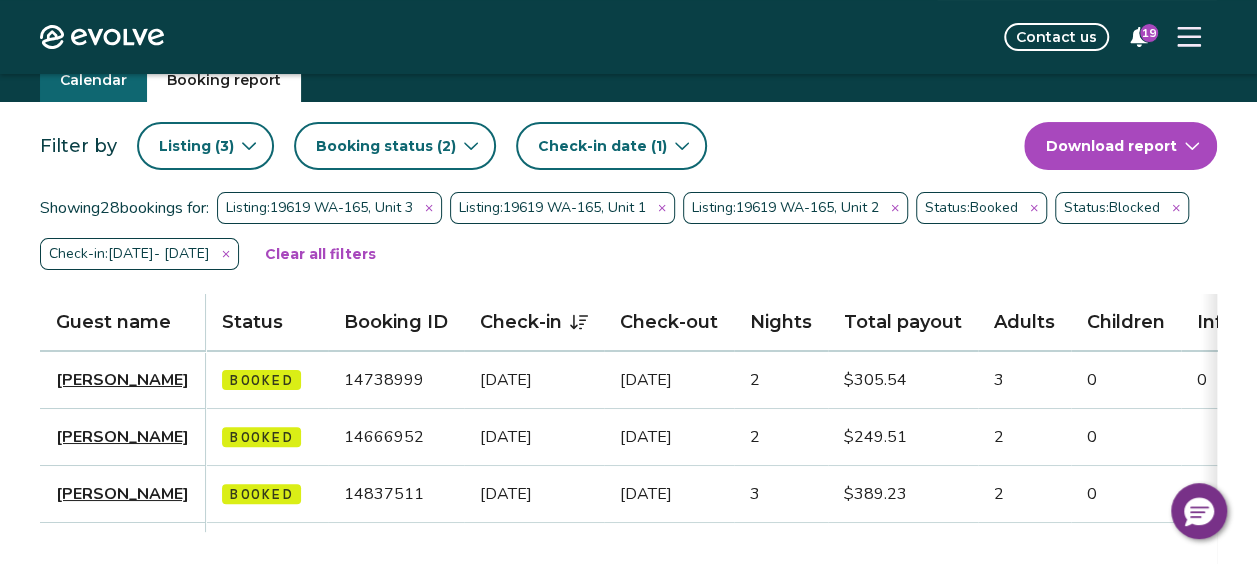 click 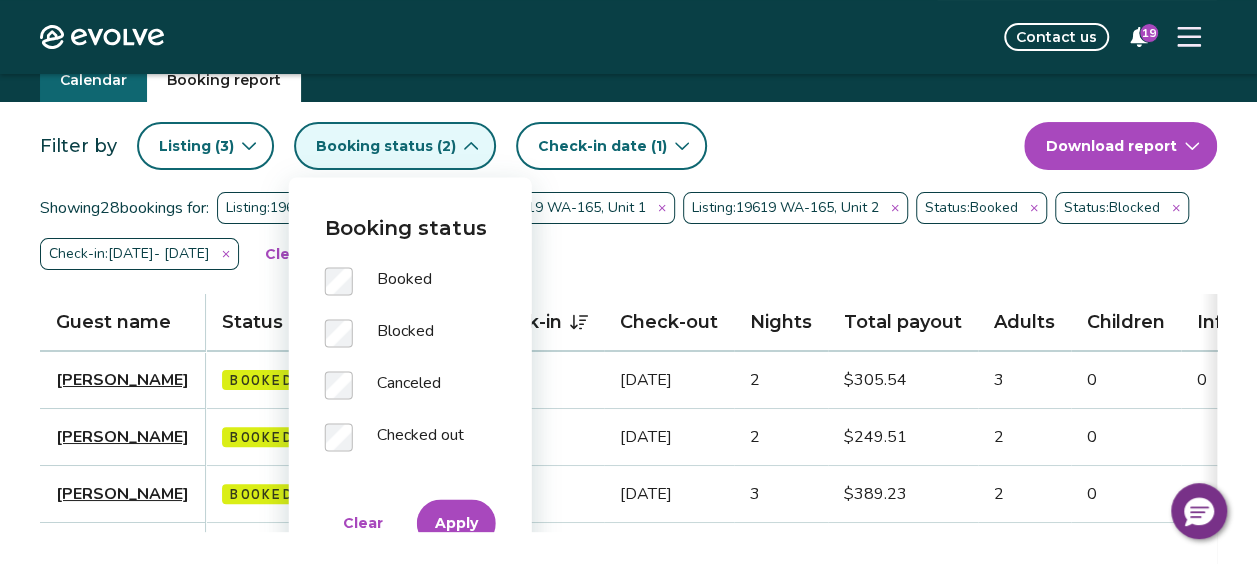 click on "Apply" at bounding box center [456, 523] 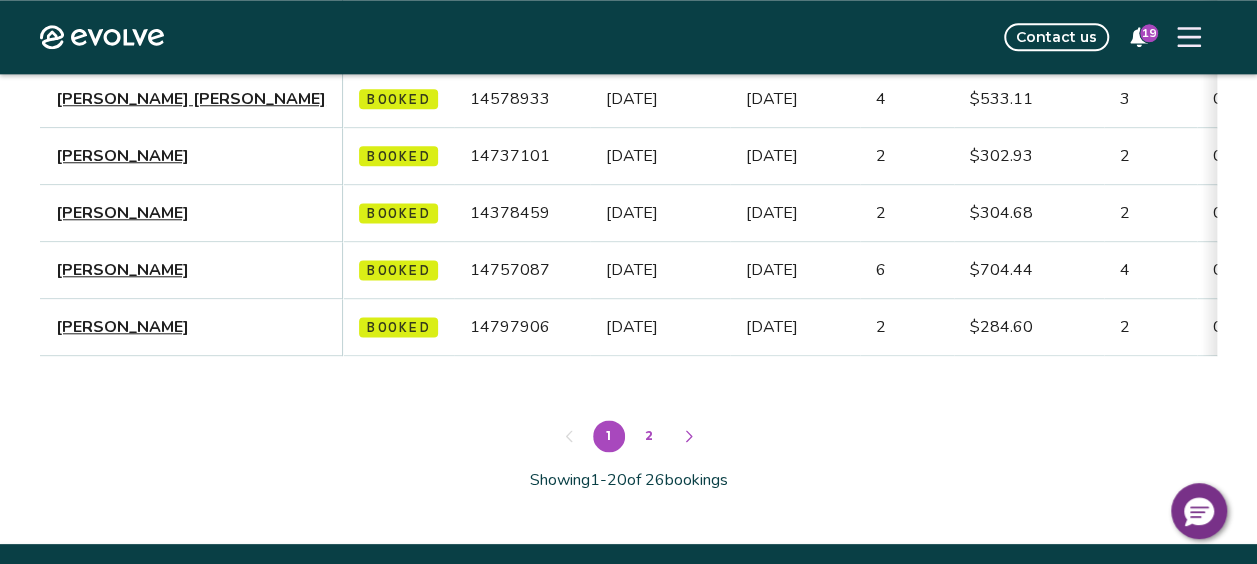 scroll, scrollTop: 1269, scrollLeft: 0, axis: vertical 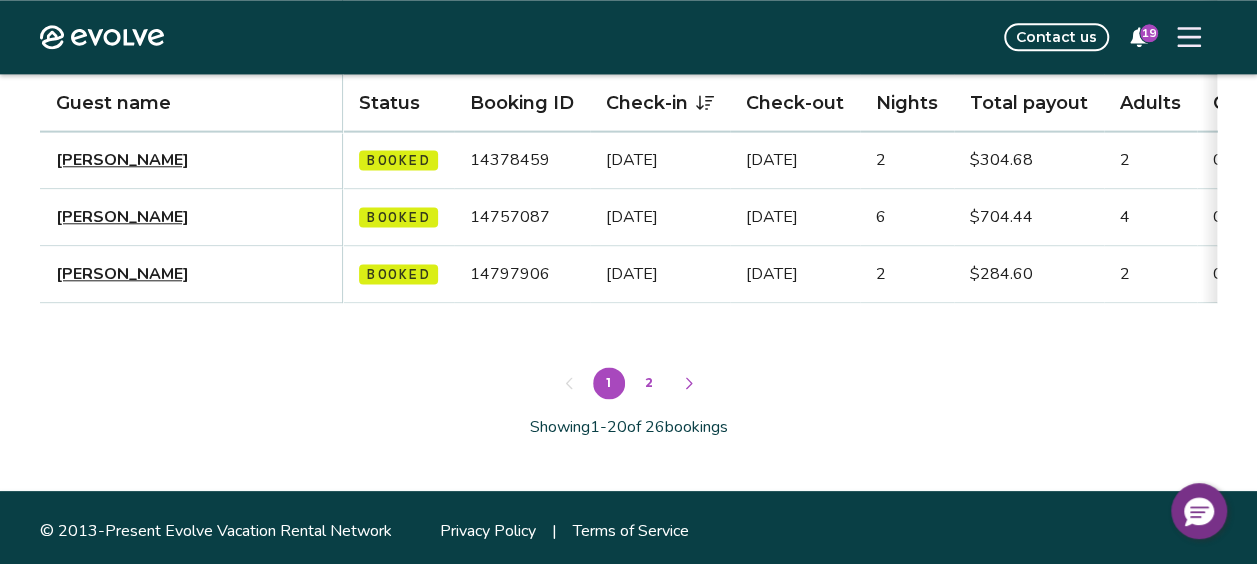 click on "2" at bounding box center (649, 383) 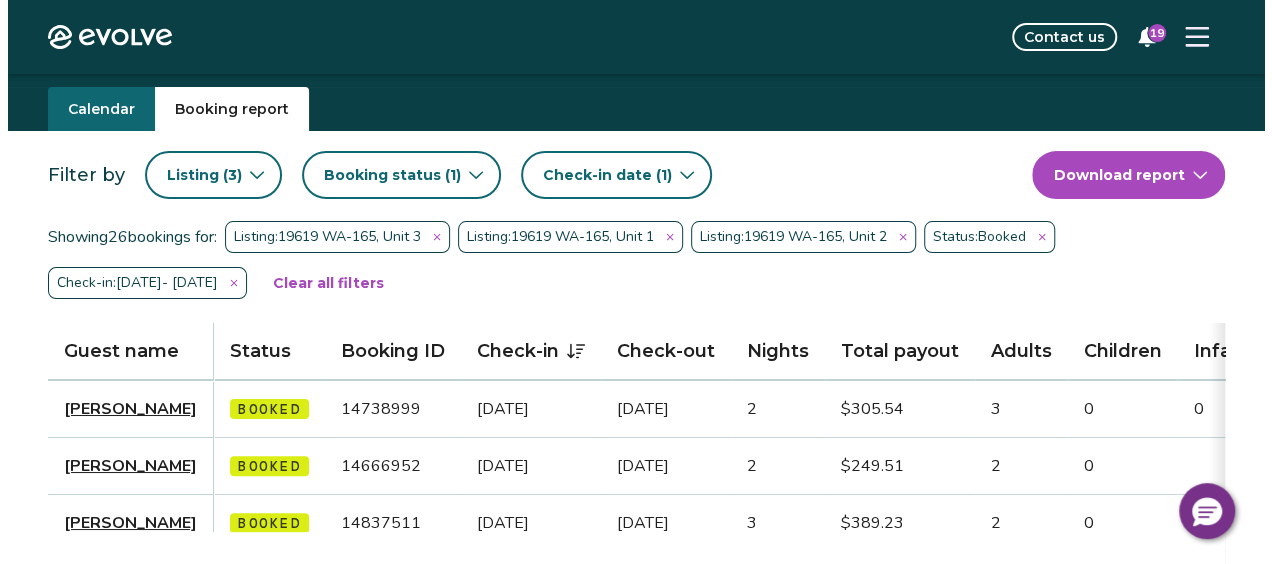 scroll, scrollTop: 49, scrollLeft: 0, axis: vertical 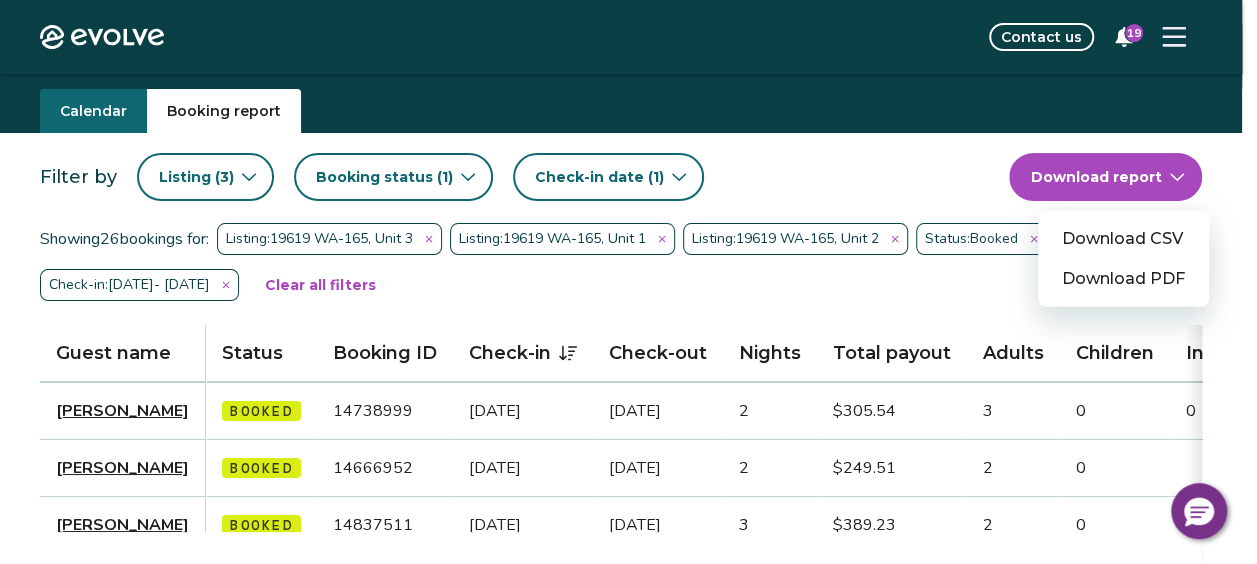 click on "**********" at bounding box center [628, 472] 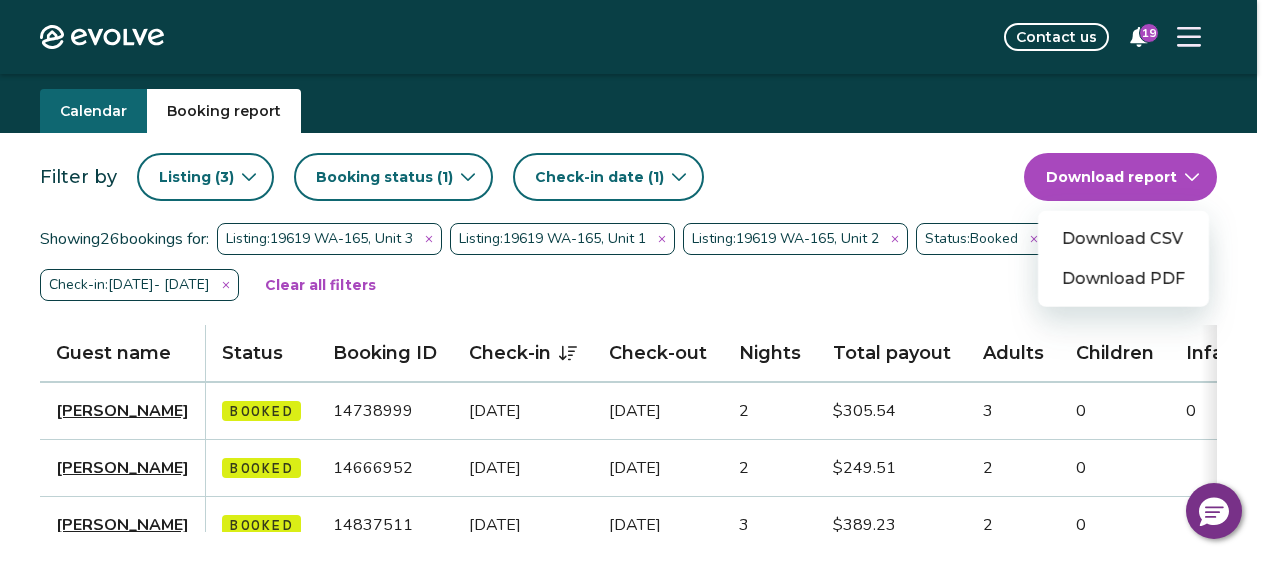 click on "Download PDF" at bounding box center (1123, 279) 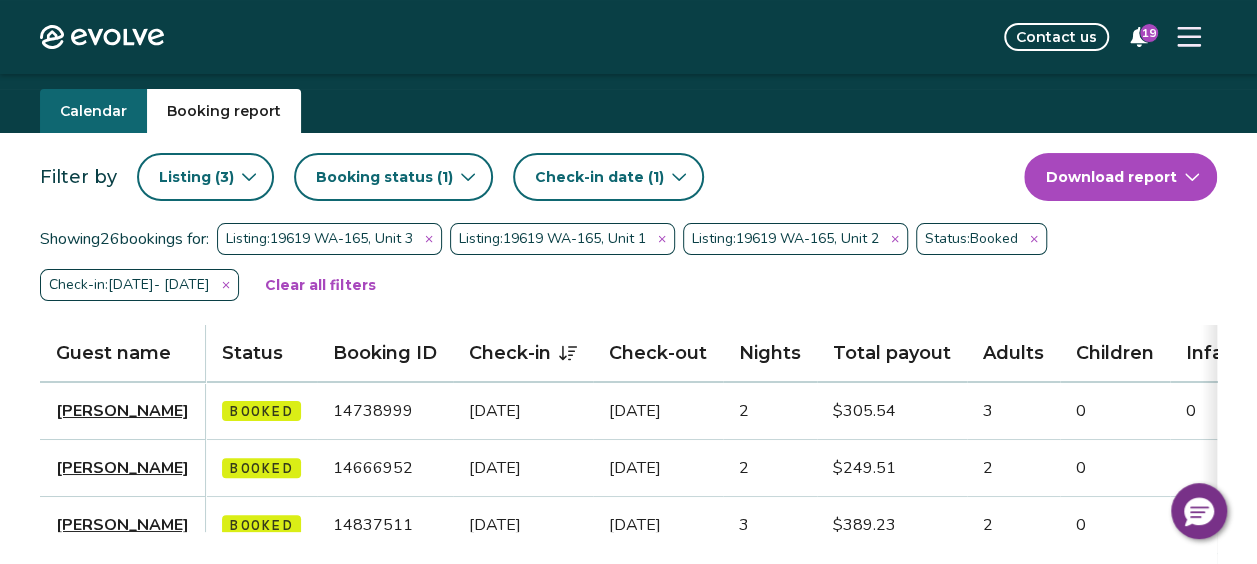 click at bounding box center (1189, 37) 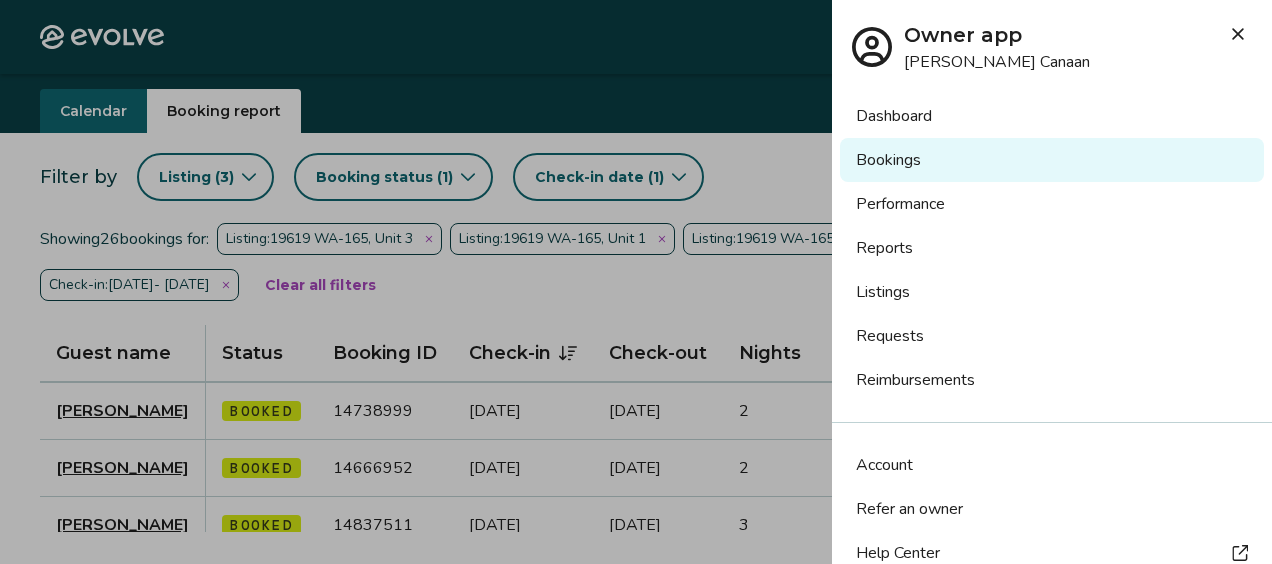 click on "Dashboard" at bounding box center (1052, 116) 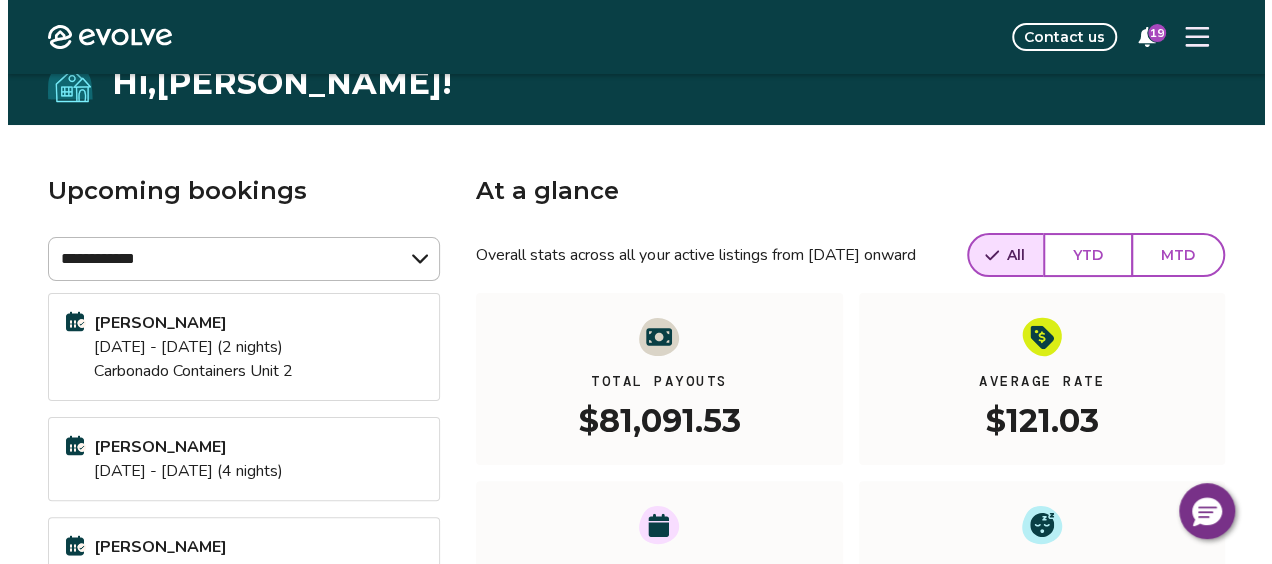scroll, scrollTop: 0, scrollLeft: 0, axis: both 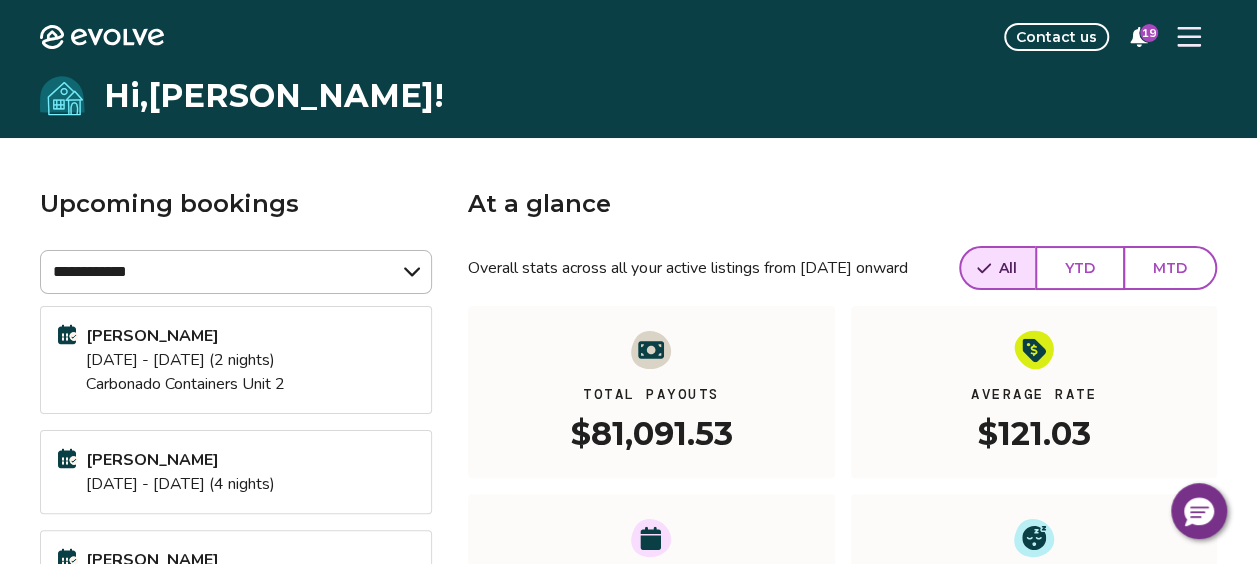 click 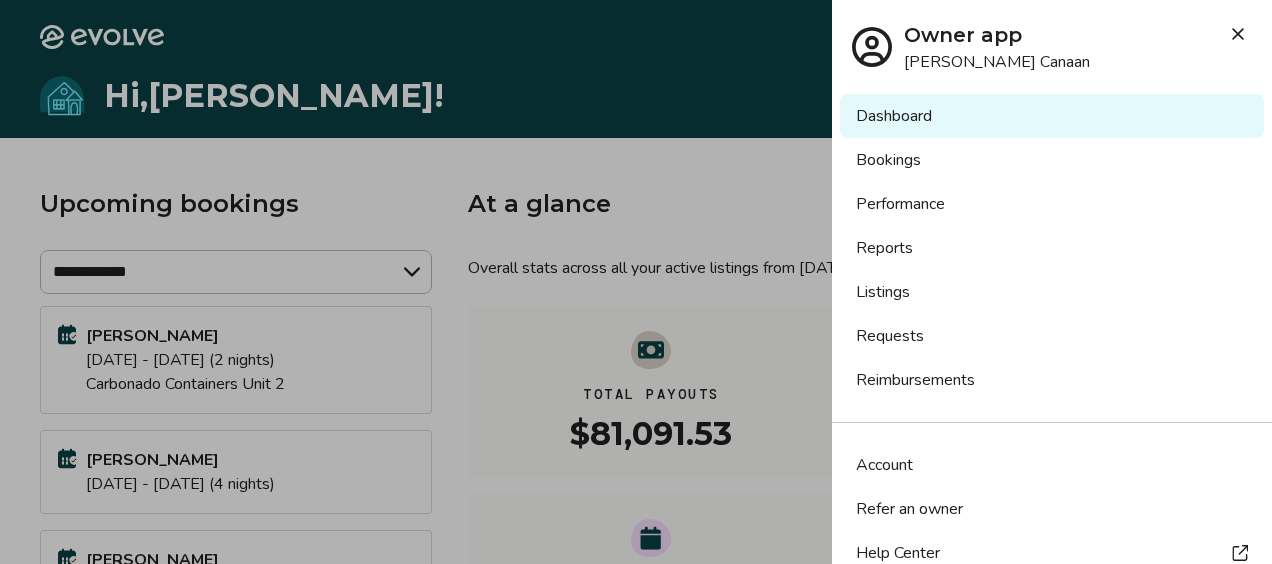 click on "Reports" at bounding box center (1052, 248) 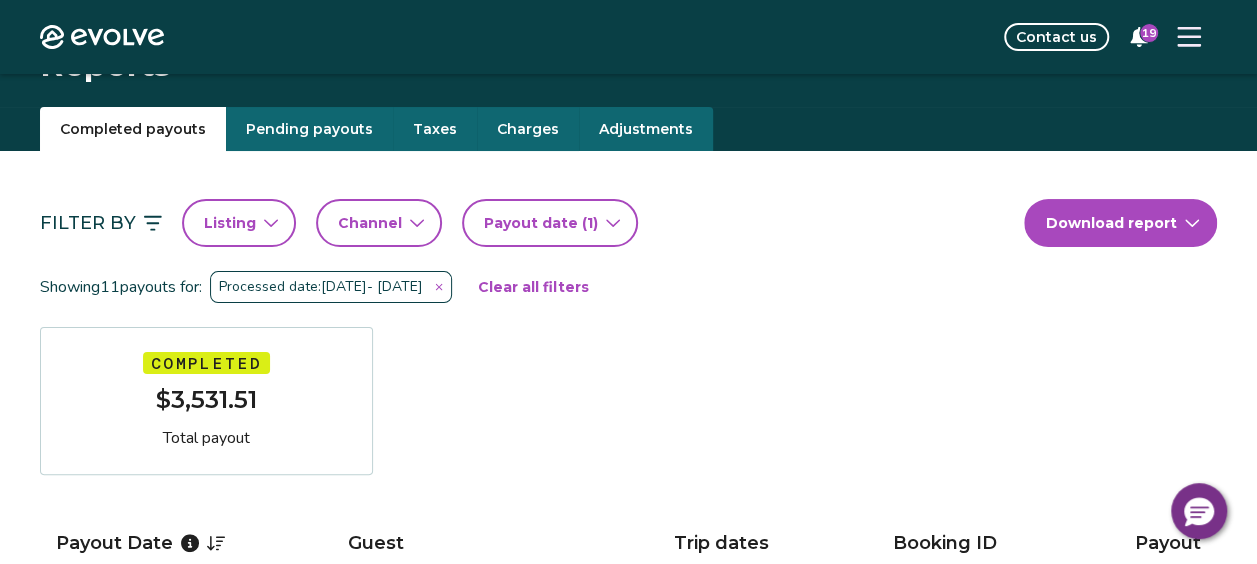 scroll, scrollTop: 24, scrollLeft: 0, axis: vertical 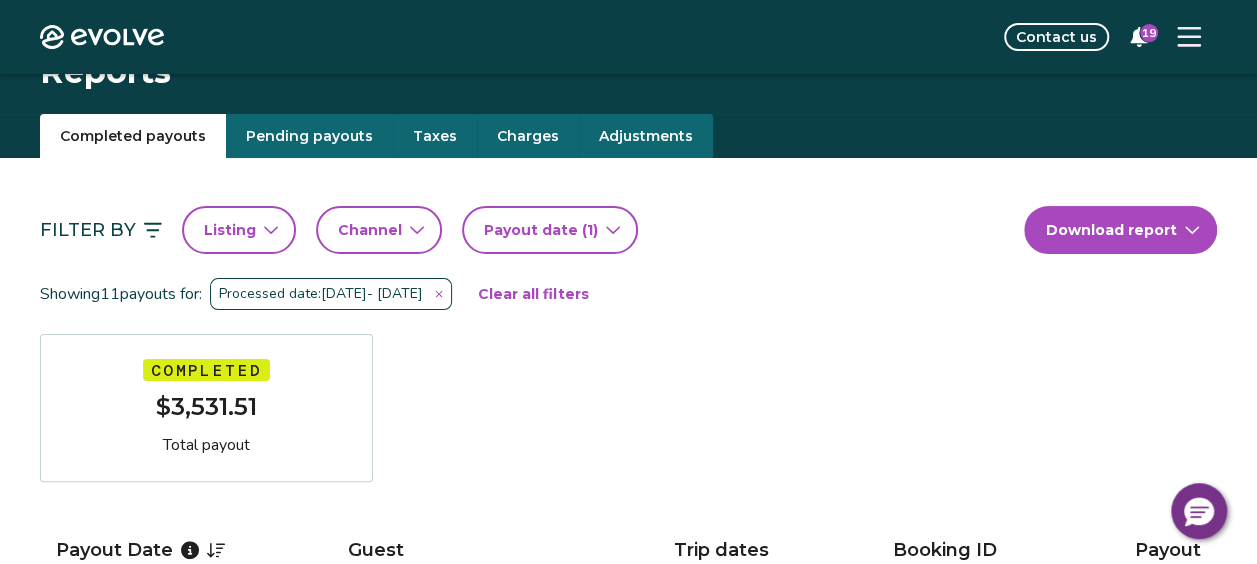 click on "Pending payouts" at bounding box center (309, 136) 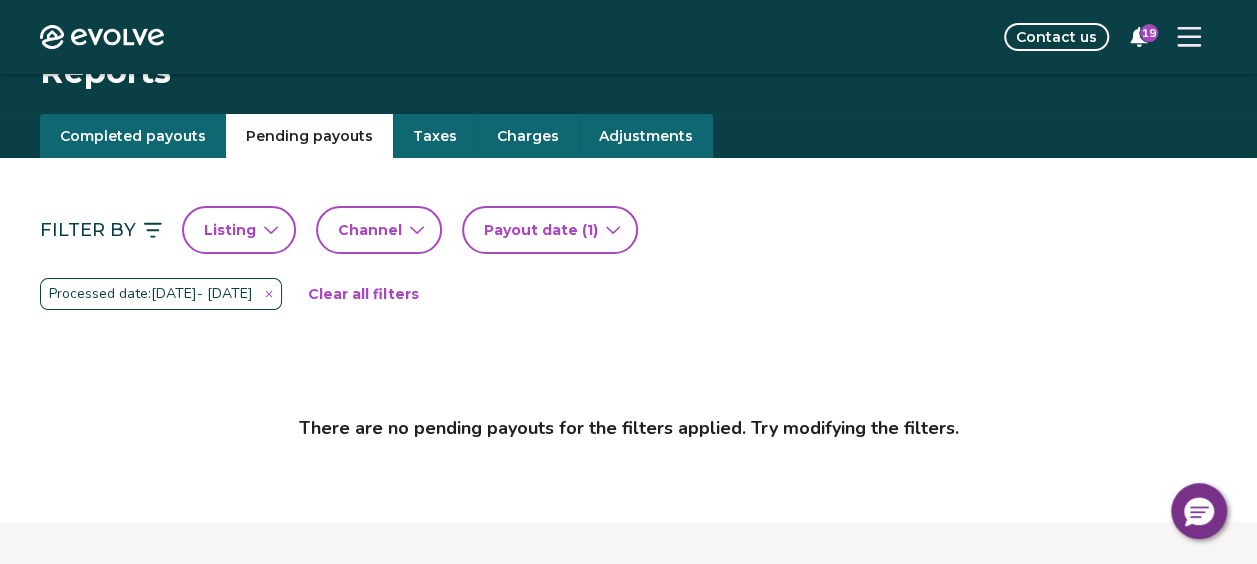 click on "Completed payouts" at bounding box center (133, 136) 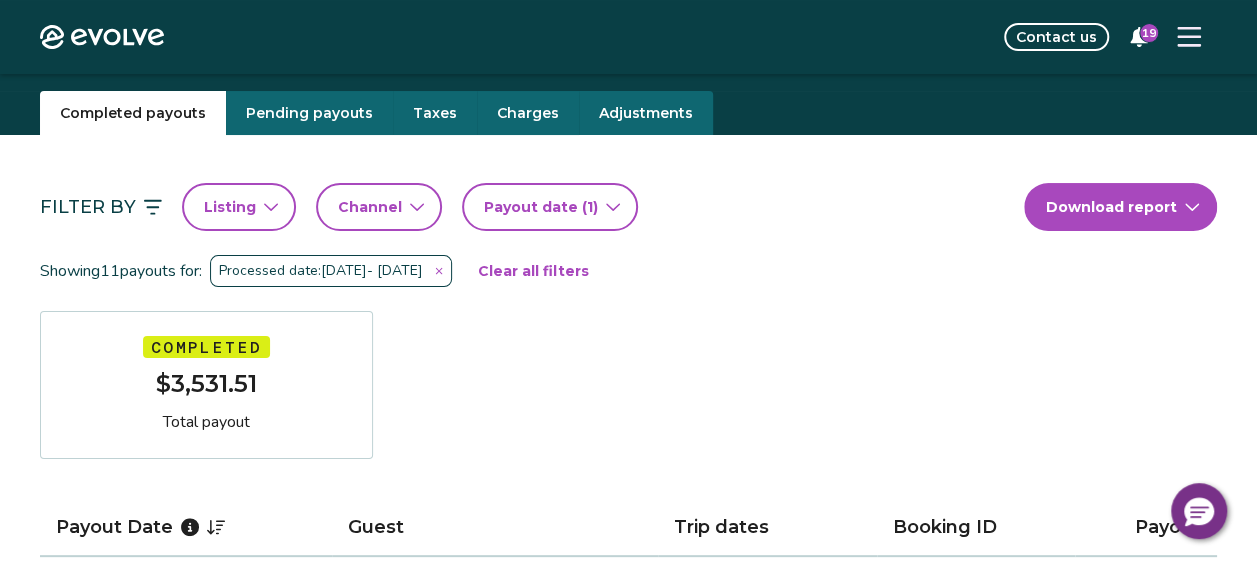 scroll, scrollTop: 0, scrollLeft: 0, axis: both 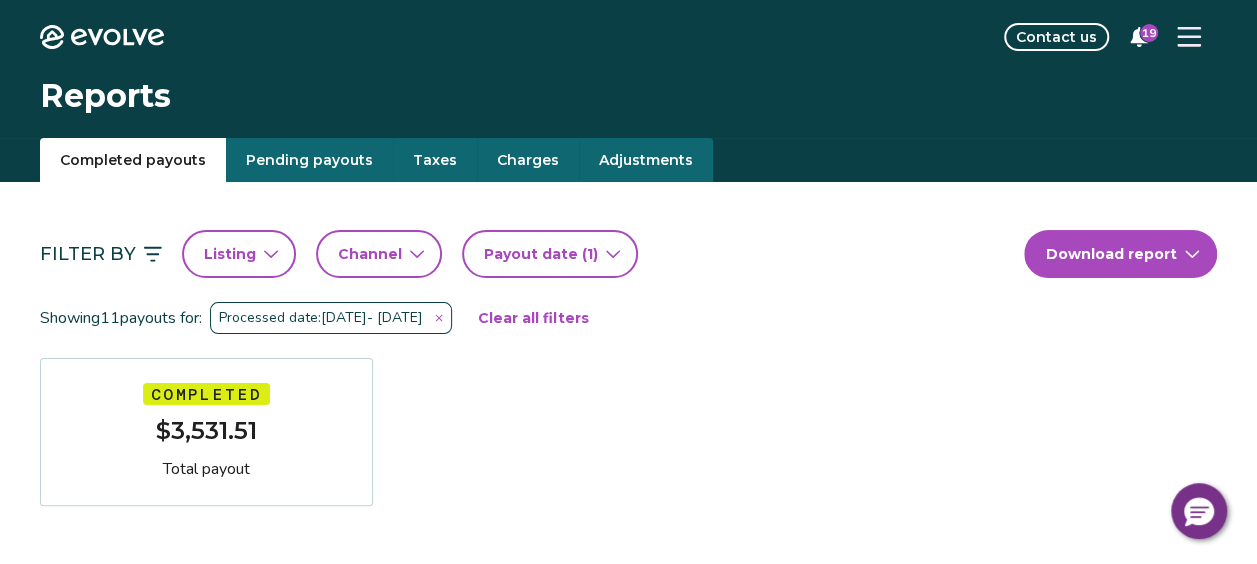 click on "Processed date:  Jan 1, 2025  -   Jul 2, 2025" at bounding box center (331, 318) 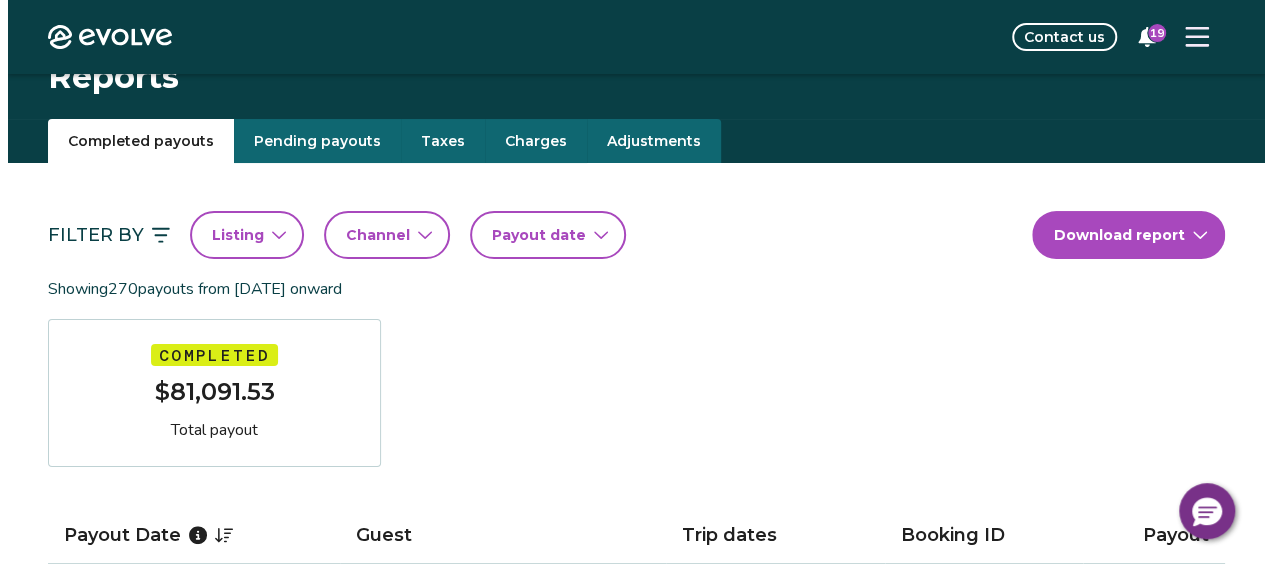 scroll, scrollTop: 0, scrollLeft: 0, axis: both 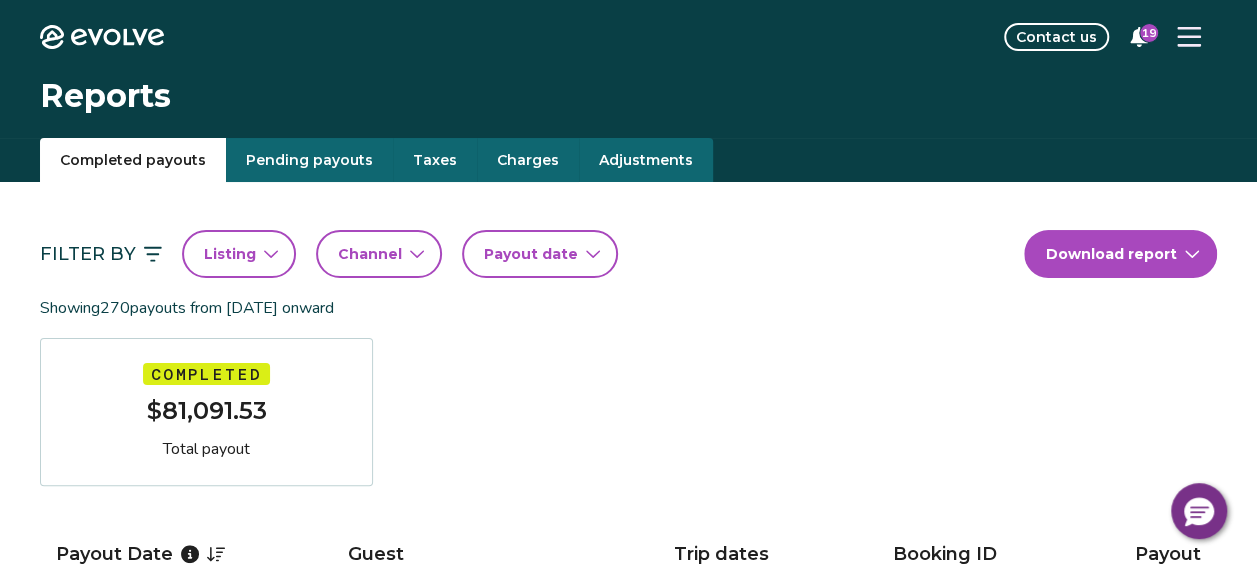 click 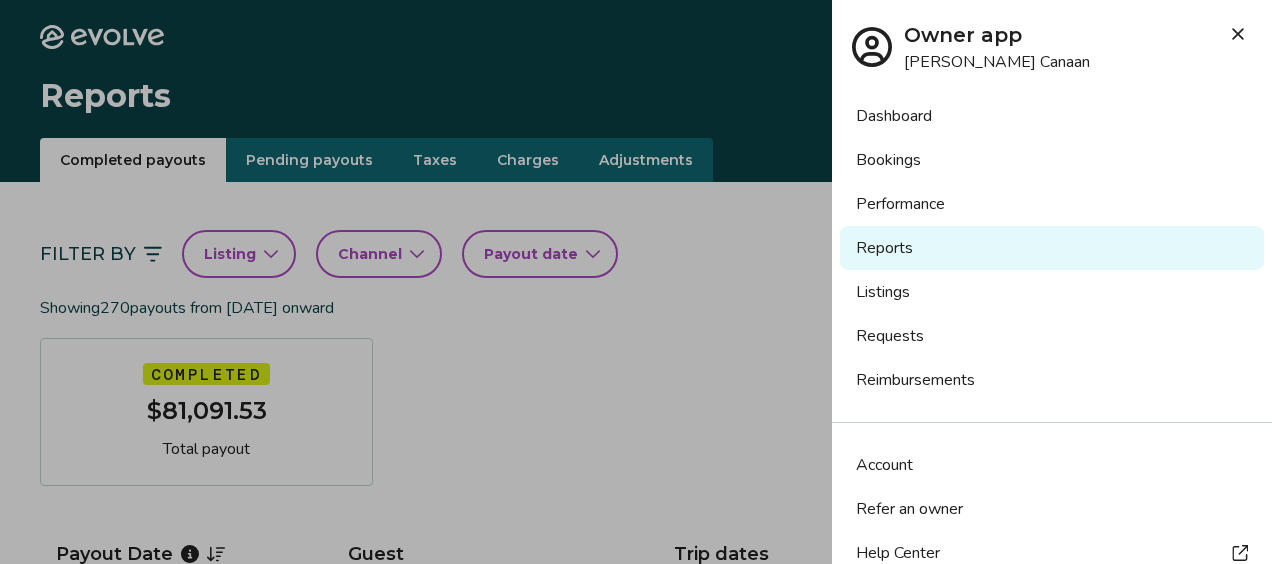 click on "Bookings" at bounding box center (1052, 160) 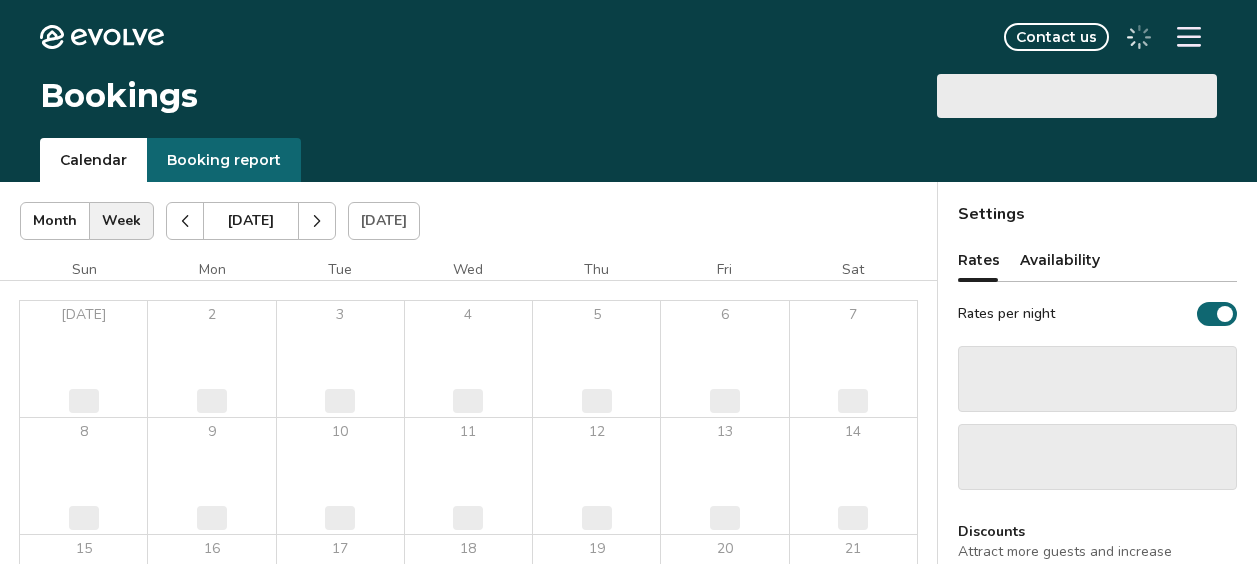 scroll, scrollTop: 0, scrollLeft: 0, axis: both 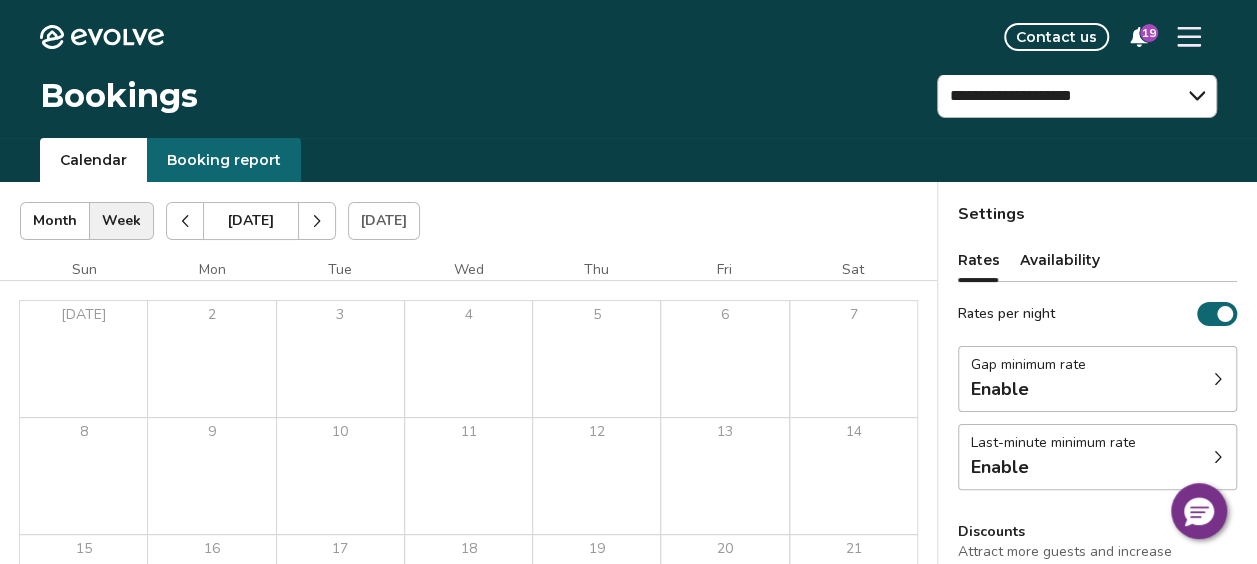 click on "Booking report" at bounding box center (224, 160) 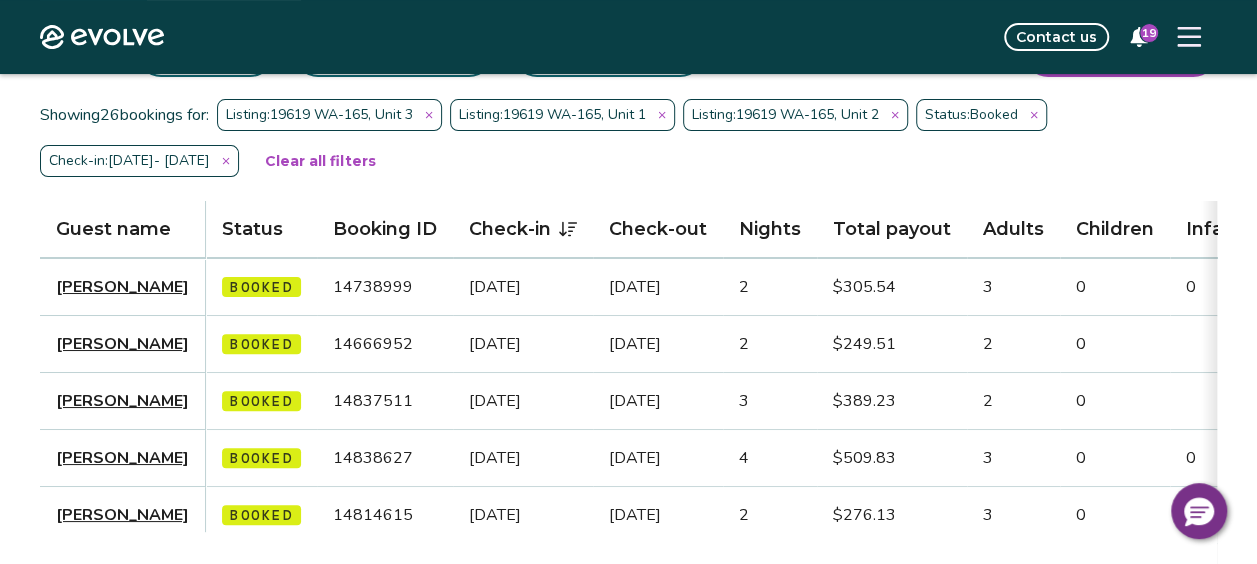 scroll, scrollTop: 0, scrollLeft: 0, axis: both 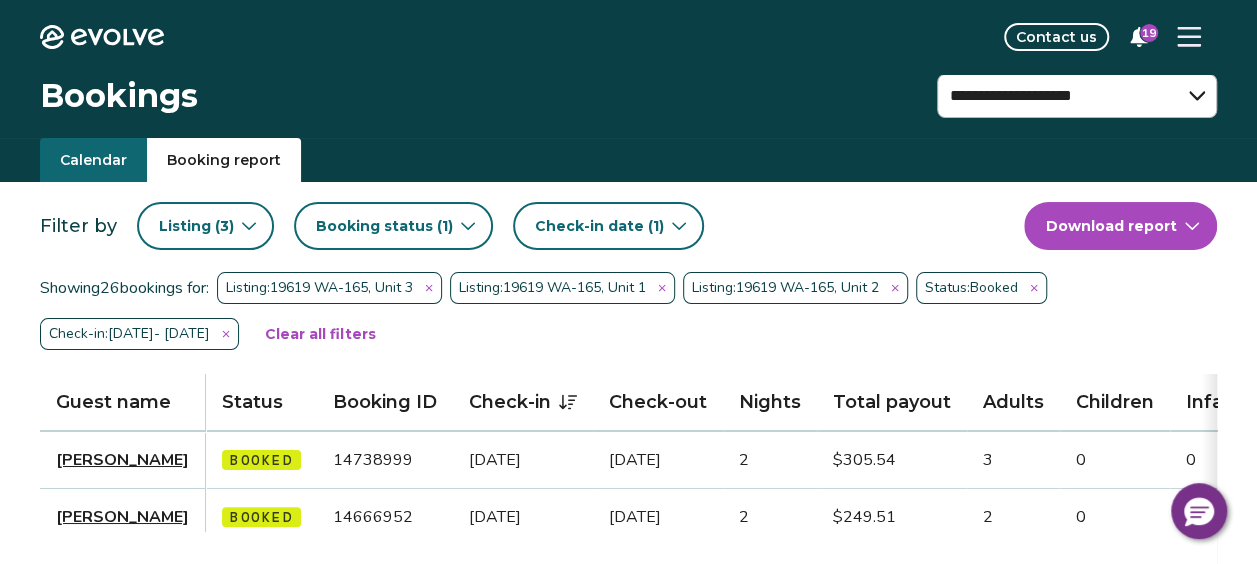 click on "**********" at bounding box center [628, 521] 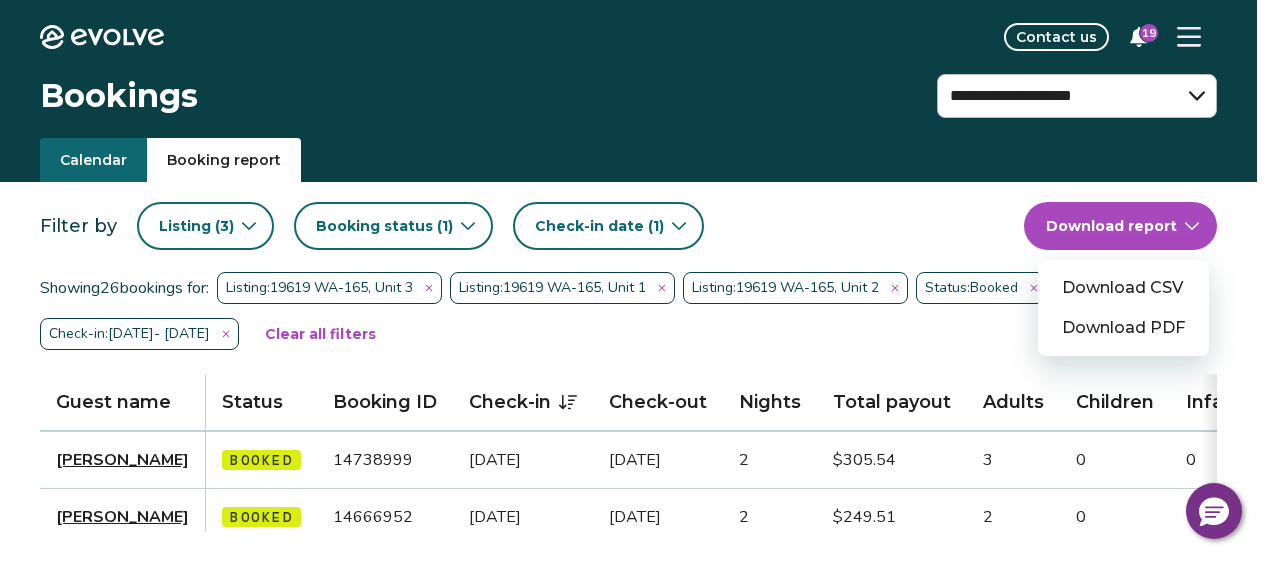 click on "Download CSV" at bounding box center (1123, 288) 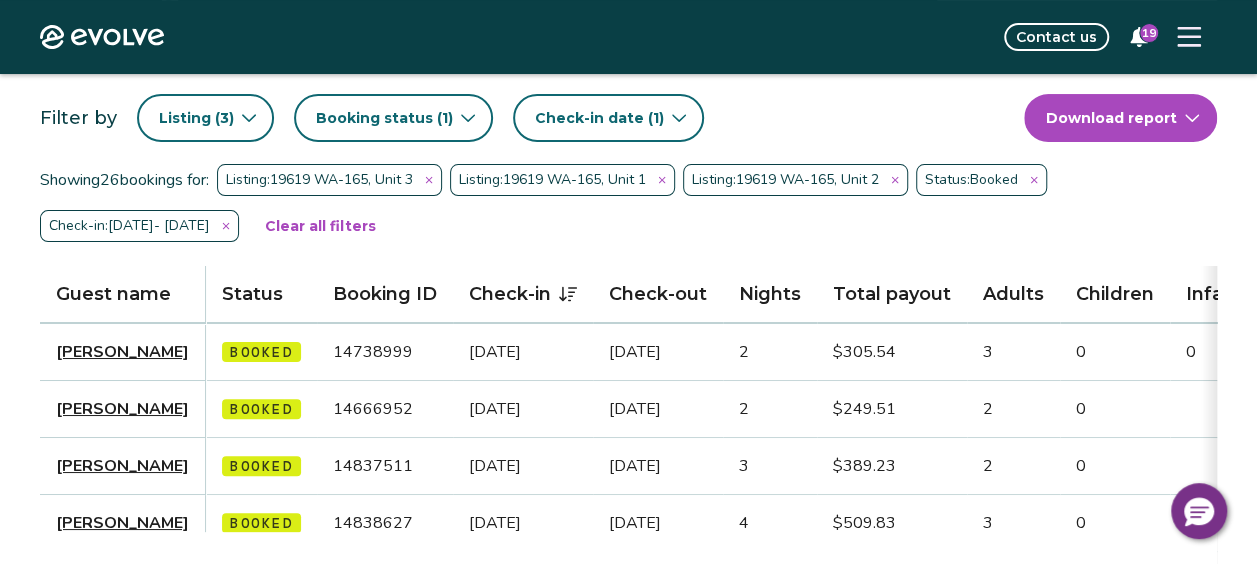 scroll, scrollTop: 105, scrollLeft: 0, axis: vertical 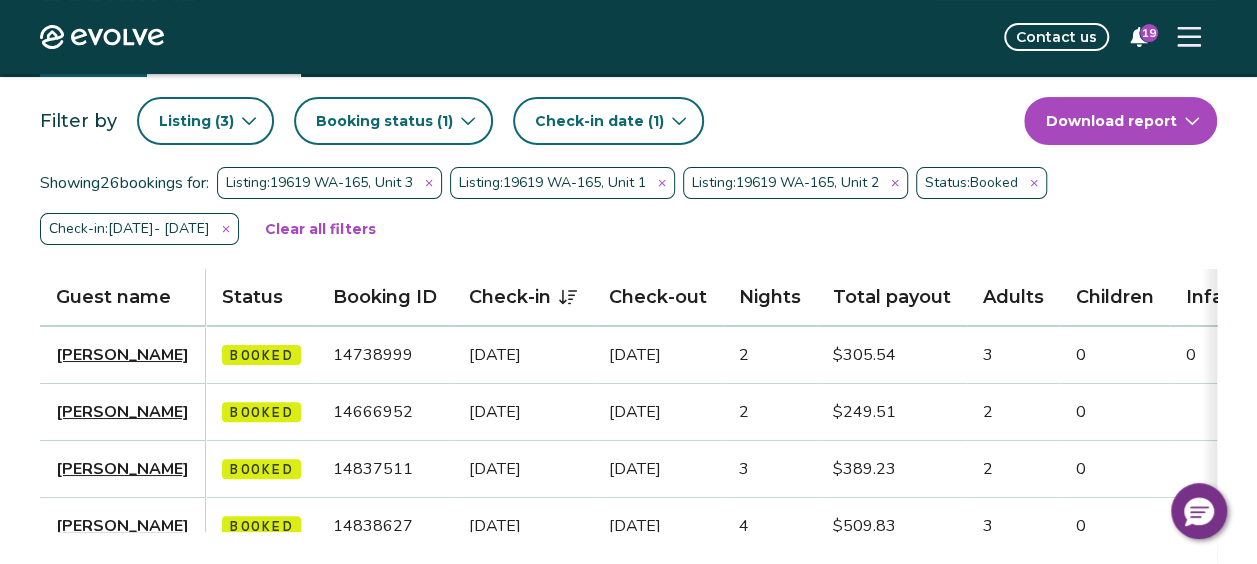 click on "**********" at bounding box center (628, 416) 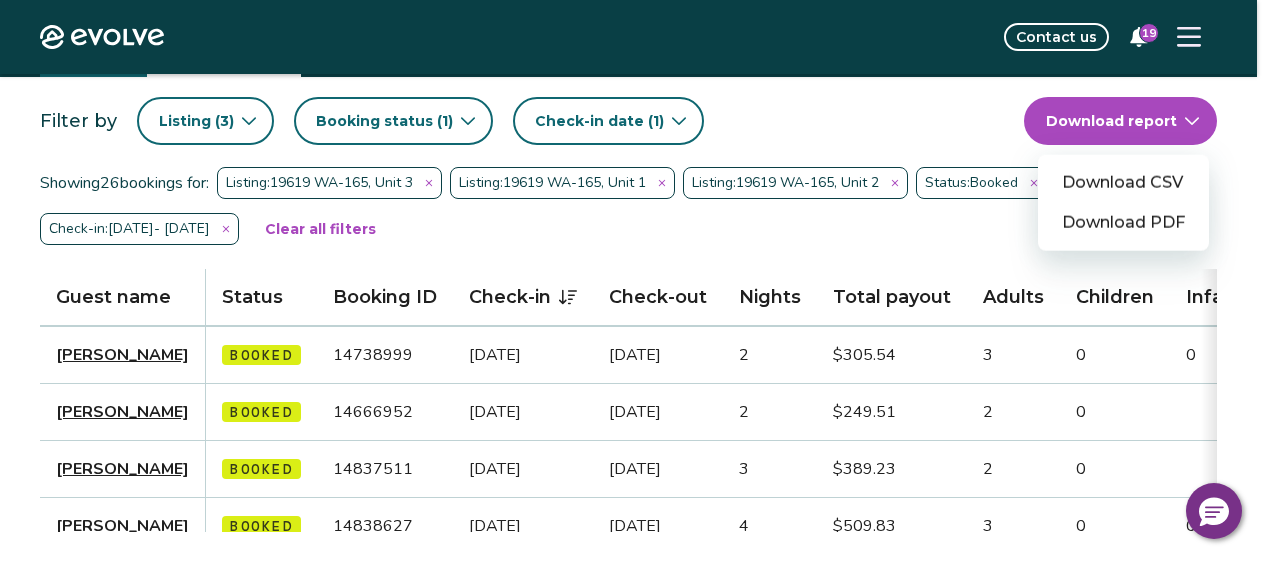 click on "Download PDF" at bounding box center [1123, 223] 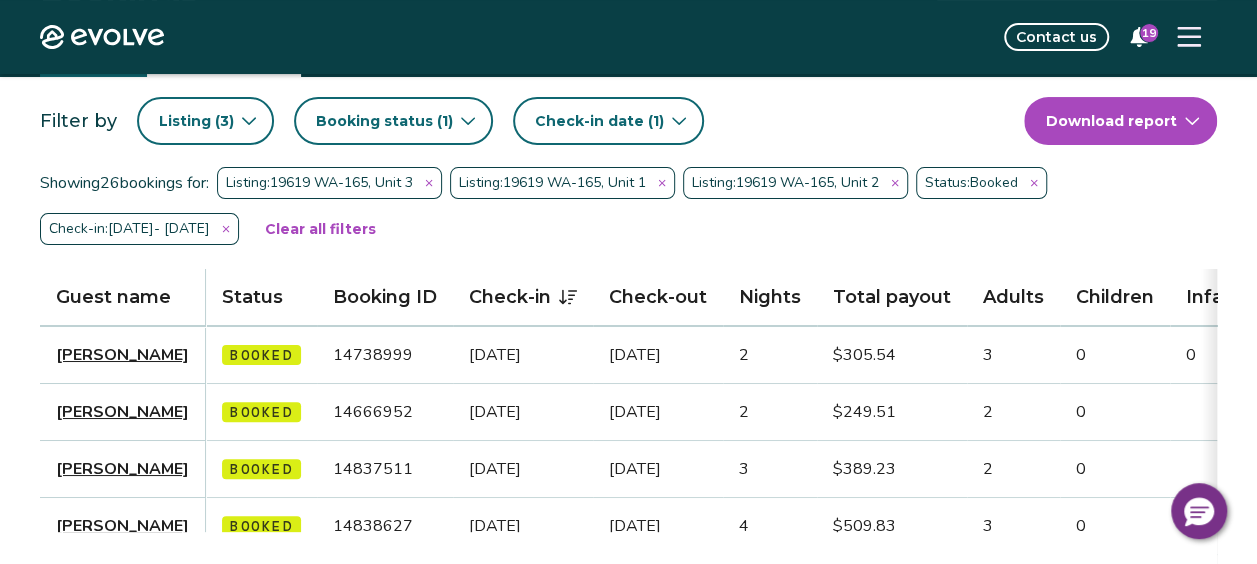 click on "( 1 )" at bounding box center [443, 121] 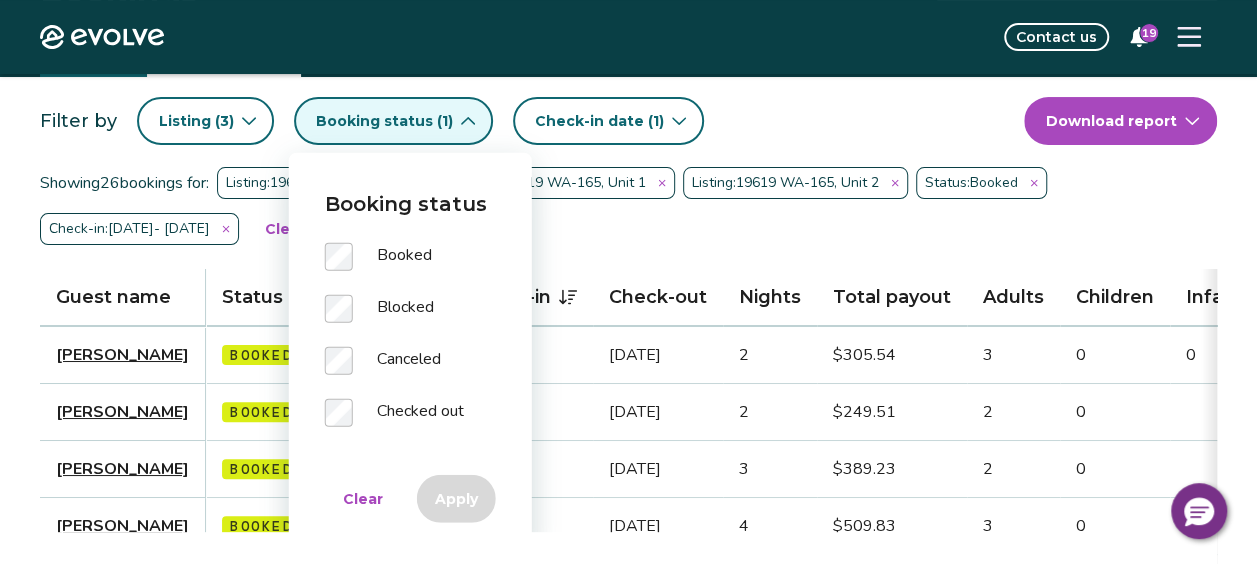 click on "Showing  26  bookings   for: Listing:  19619 WA-165, Unit 3 Listing:  19619 WA-165, Unit 1 Listing:  19619 WA-165, Unit 2 Status:  Booked Check-in:  [DATE]  -   [DATE] Clear all filters" at bounding box center (628, 207) 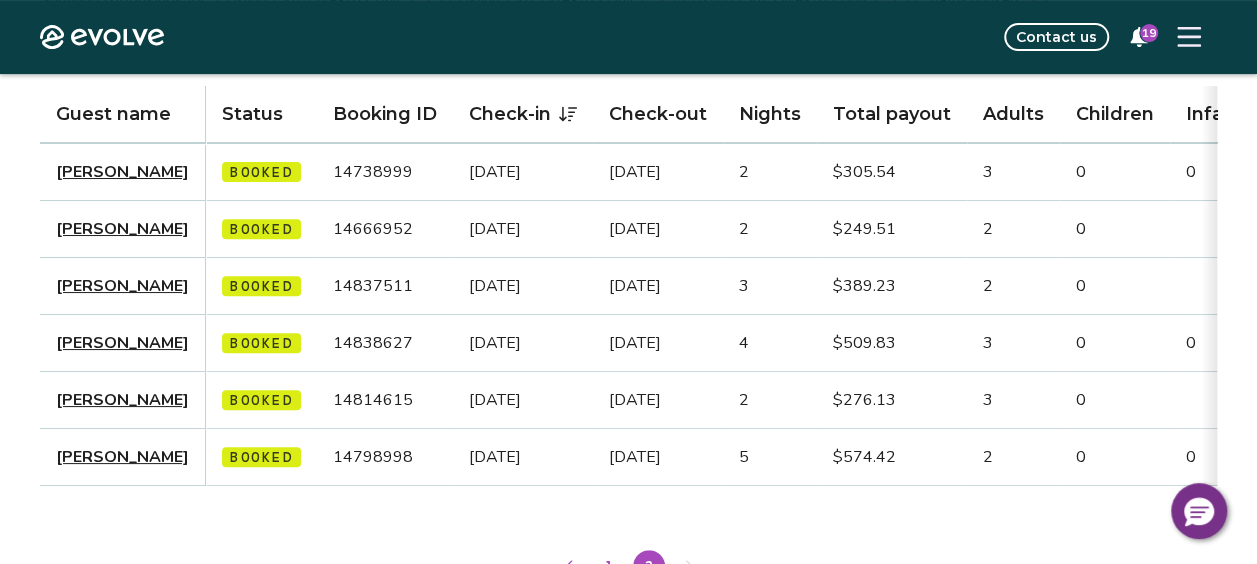 scroll, scrollTop: 294, scrollLeft: 0, axis: vertical 